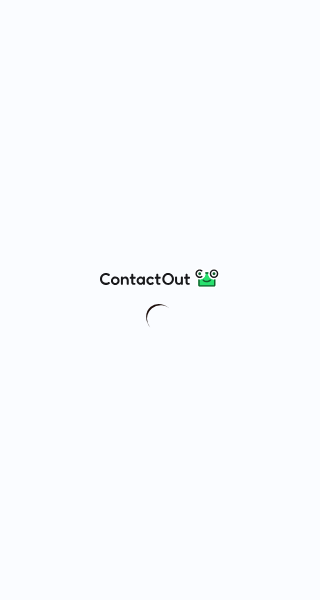 scroll, scrollTop: 0, scrollLeft: 0, axis: both 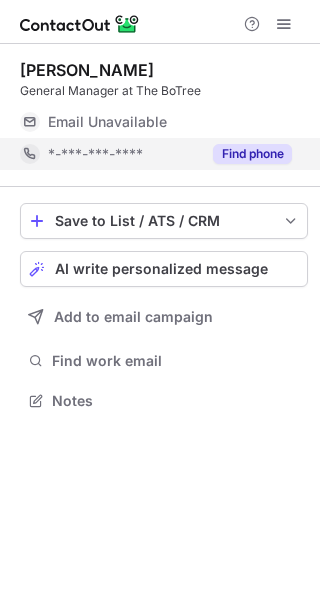 click on "Find phone" at bounding box center (252, 154) 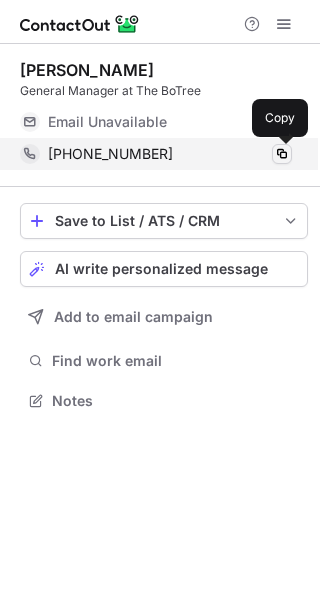 click at bounding box center [282, 154] 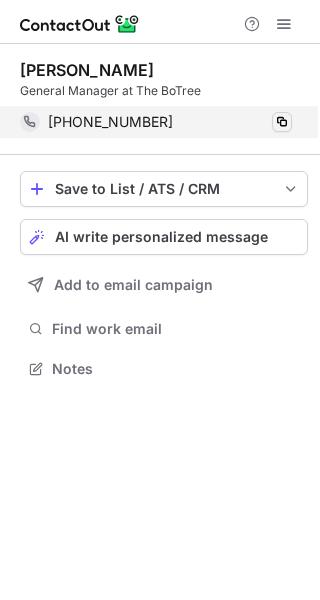 scroll, scrollTop: 355, scrollLeft: 320, axis: both 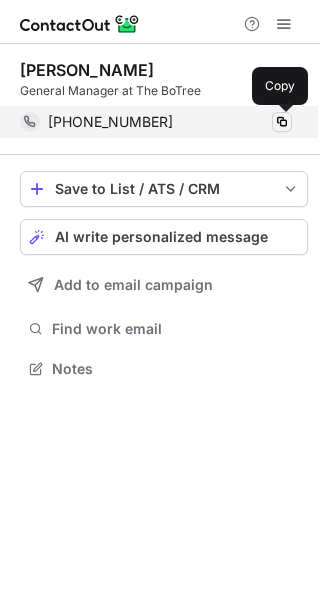 click at bounding box center [282, 122] 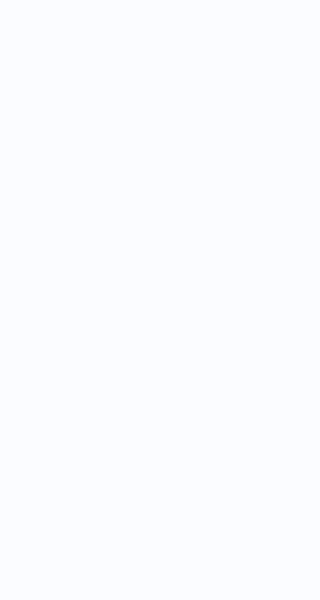 scroll, scrollTop: 0, scrollLeft: 0, axis: both 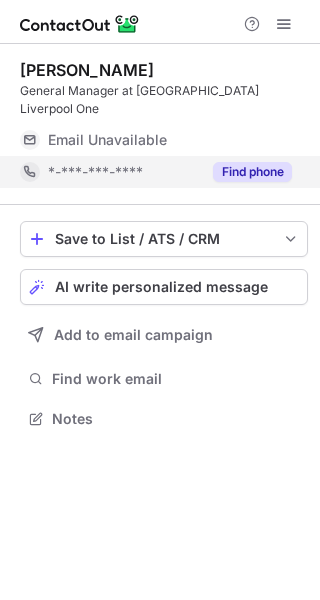 click on "Find phone" at bounding box center (252, 172) 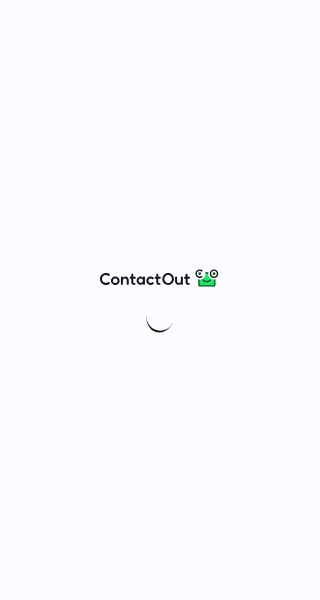 scroll, scrollTop: 0, scrollLeft: 0, axis: both 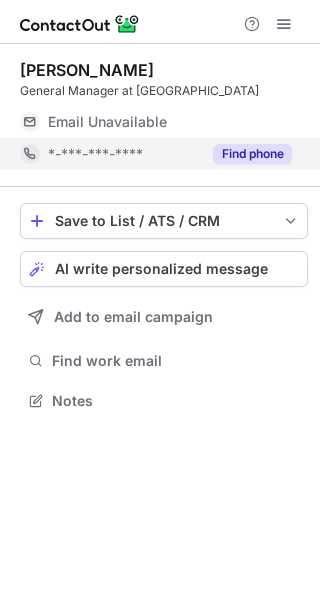 click on "Find phone" at bounding box center (252, 154) 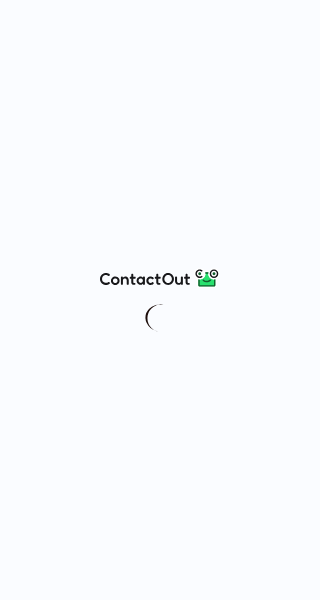 scroll, scrollTop: 0, scrollLeft: 0, axis: both 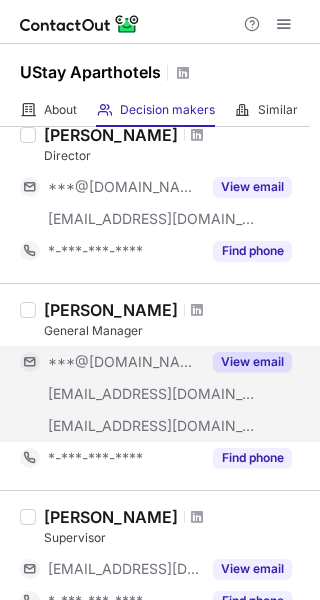 click on "View email" at bounding box center [252, 362] 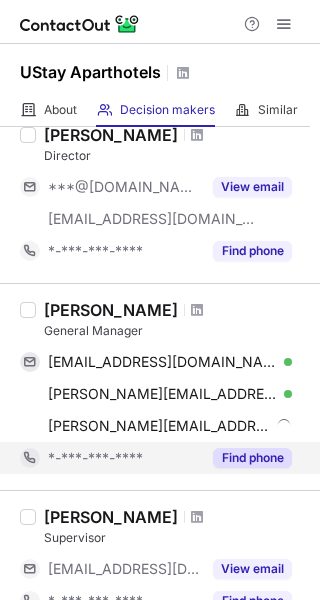 click on "Find phone" at bounding box center [252, 458] 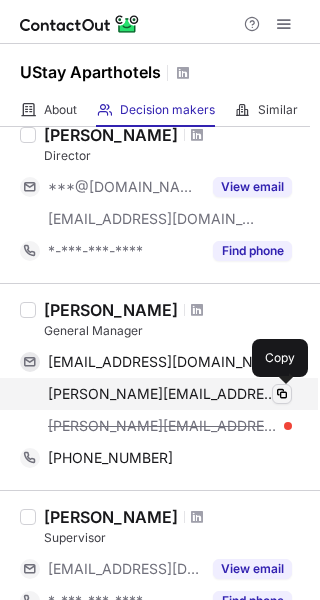click at bounding box center (282, 394) 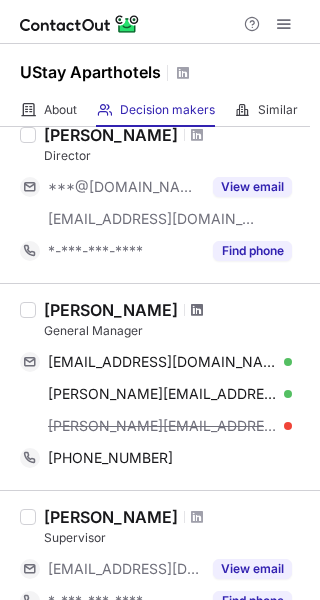 click at bounding box center [197, 310] 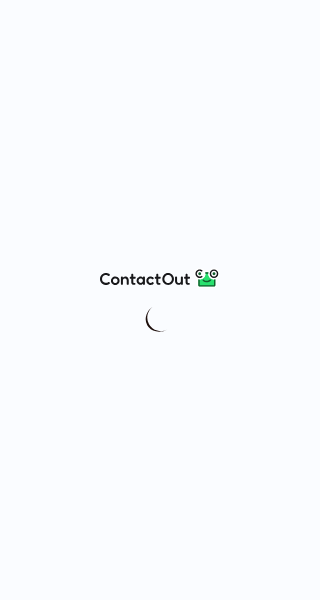 scroll, scrollTop: 0, scrollLeft: 0, axis: both 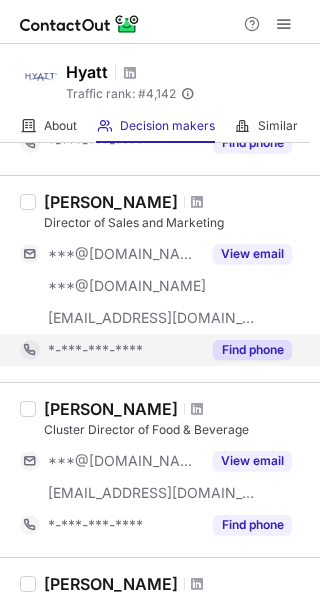 click on "Find phone" at bounding box center [252, 350] 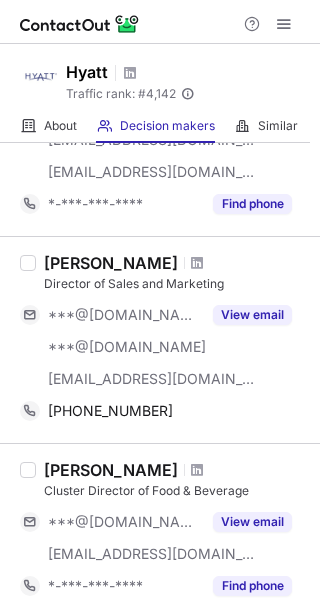 scroll, scrollTop: 454, scrollLeft: 0, axis: vertical 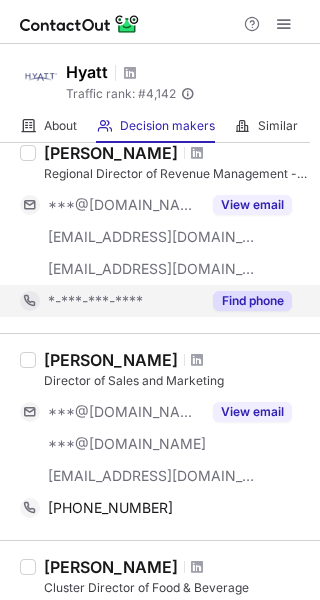 click on "Find phone" at bounding box center [252, 301] 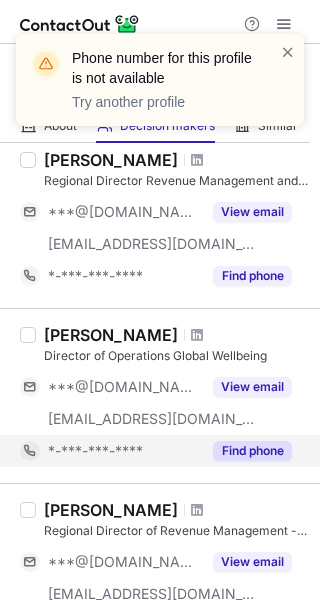 scroll, scrollTop: 98, scrollLeft: 0, axis: vertical 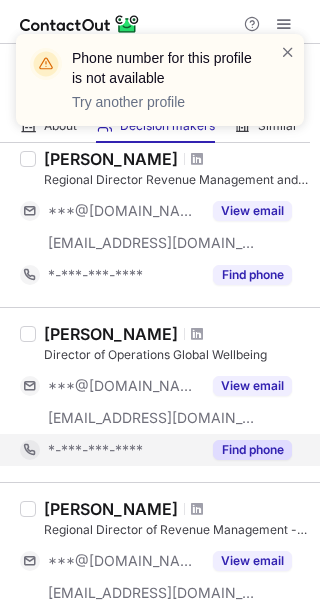 click on "Find phone" at bounding box center (252, 450) 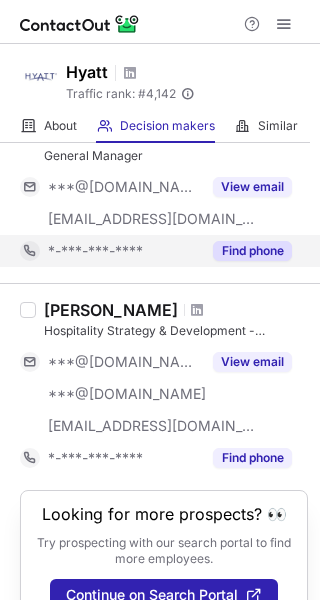 scroll, scrollTop: 1578, scrollLeft: 0, axis: vertical 